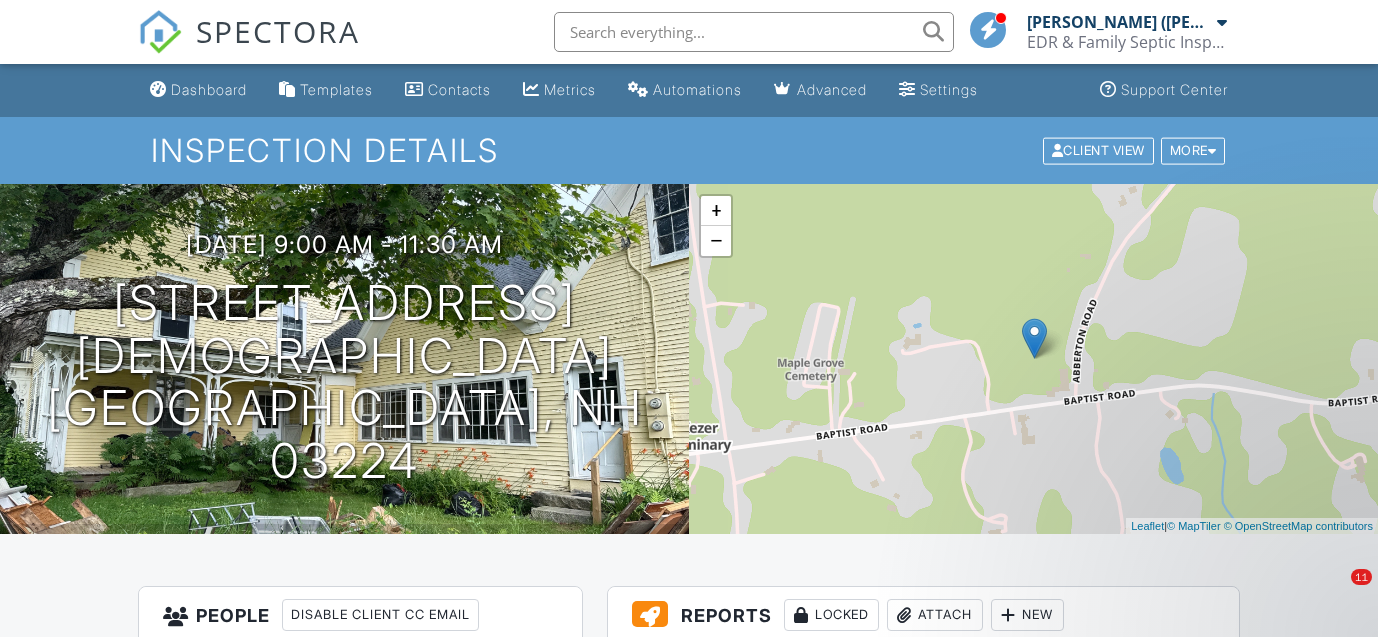 scroll, scrollTop: 435, scrollLeft: 0, axis: vertical 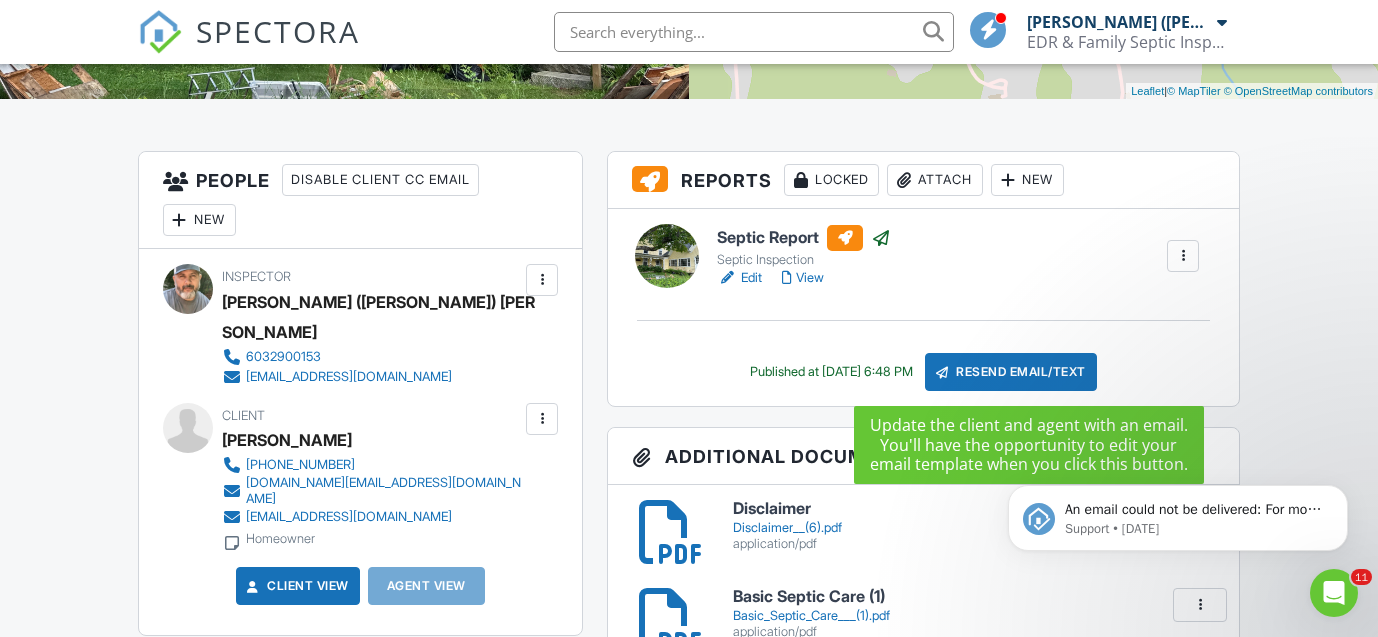 click on "Resend Email/Text" at bounding box center (1011, 372) 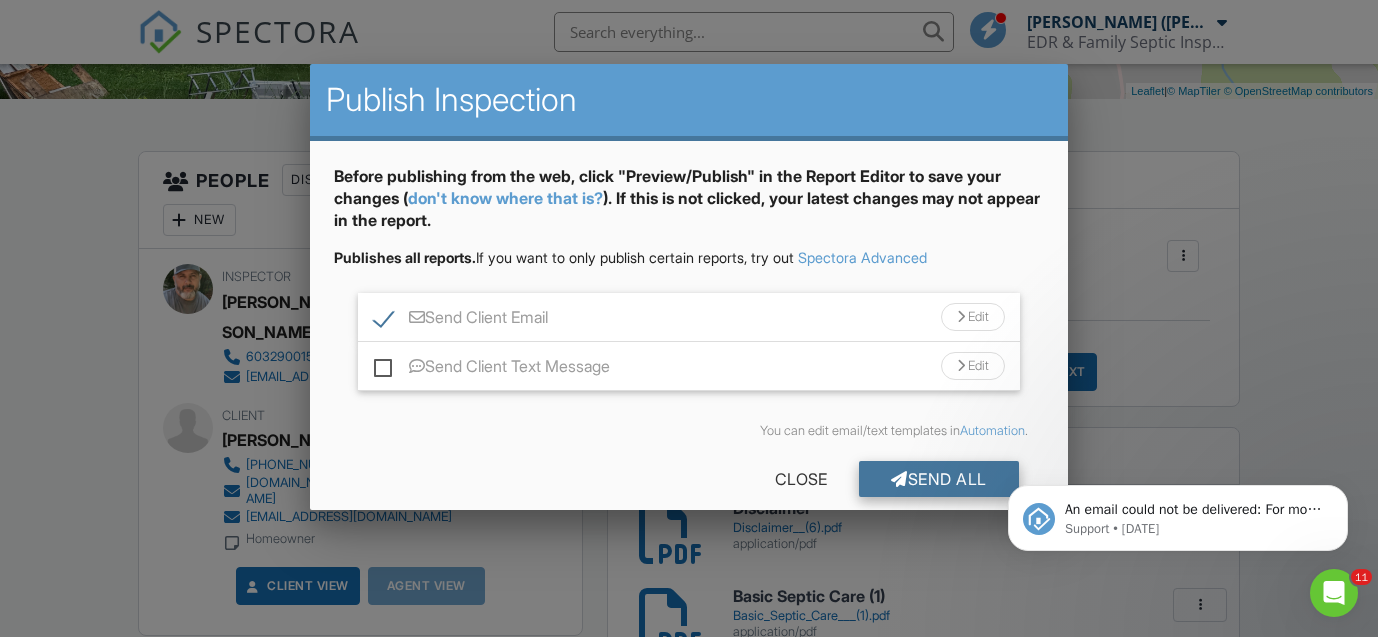 click on "Send All" at bounding box center [939, 479] 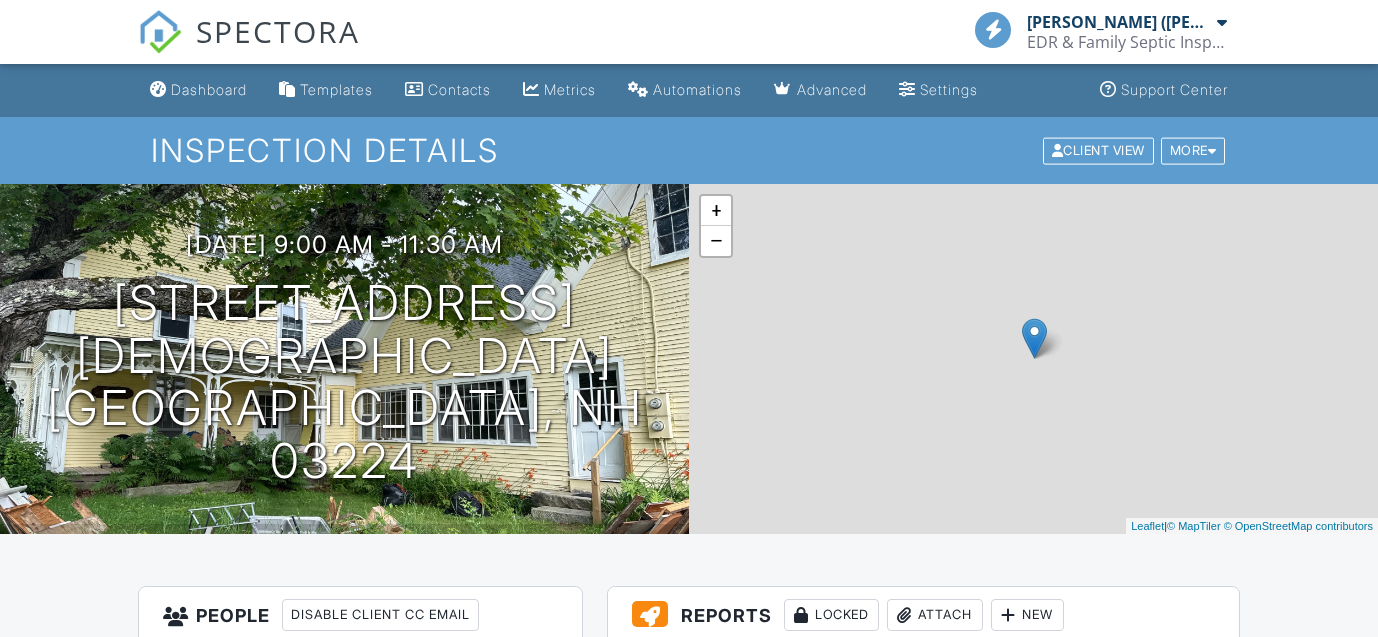 scroll, scrollTop: 385, scrollLeft: 0, axis: vertical 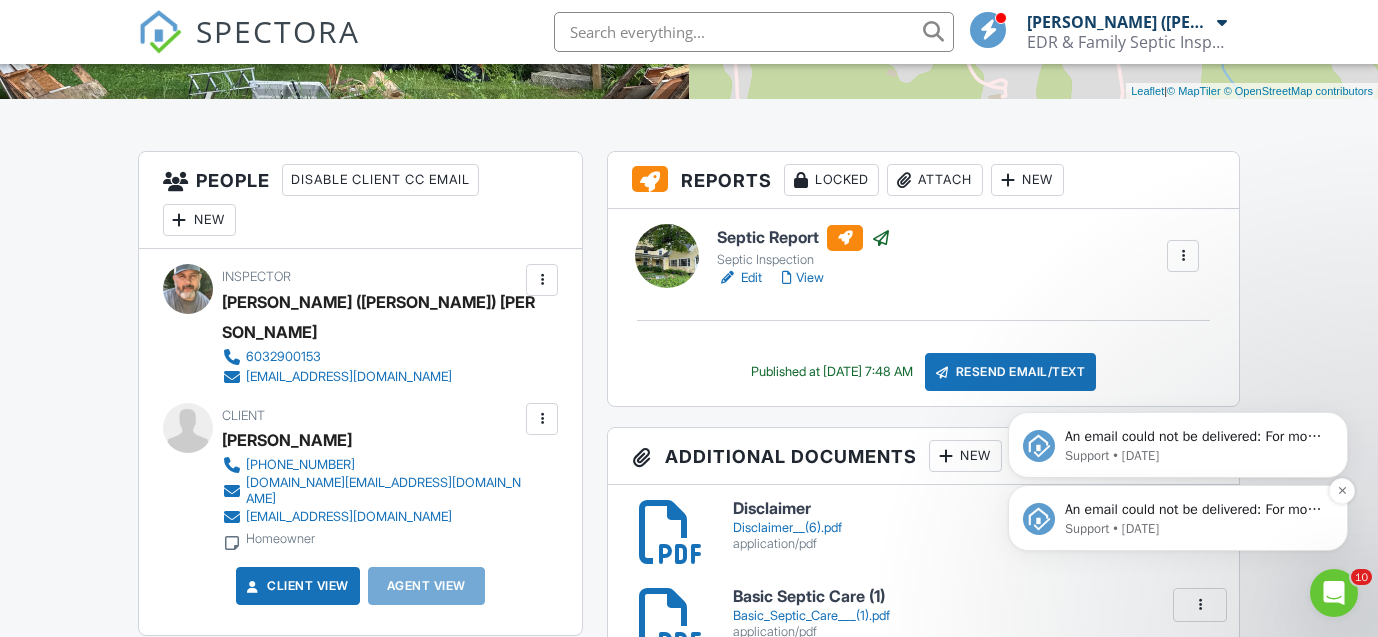 click on "An email could not be delivered:  For more information, view Why emails don't get delivered (Support Article)" at bounding box center (1194, 510) 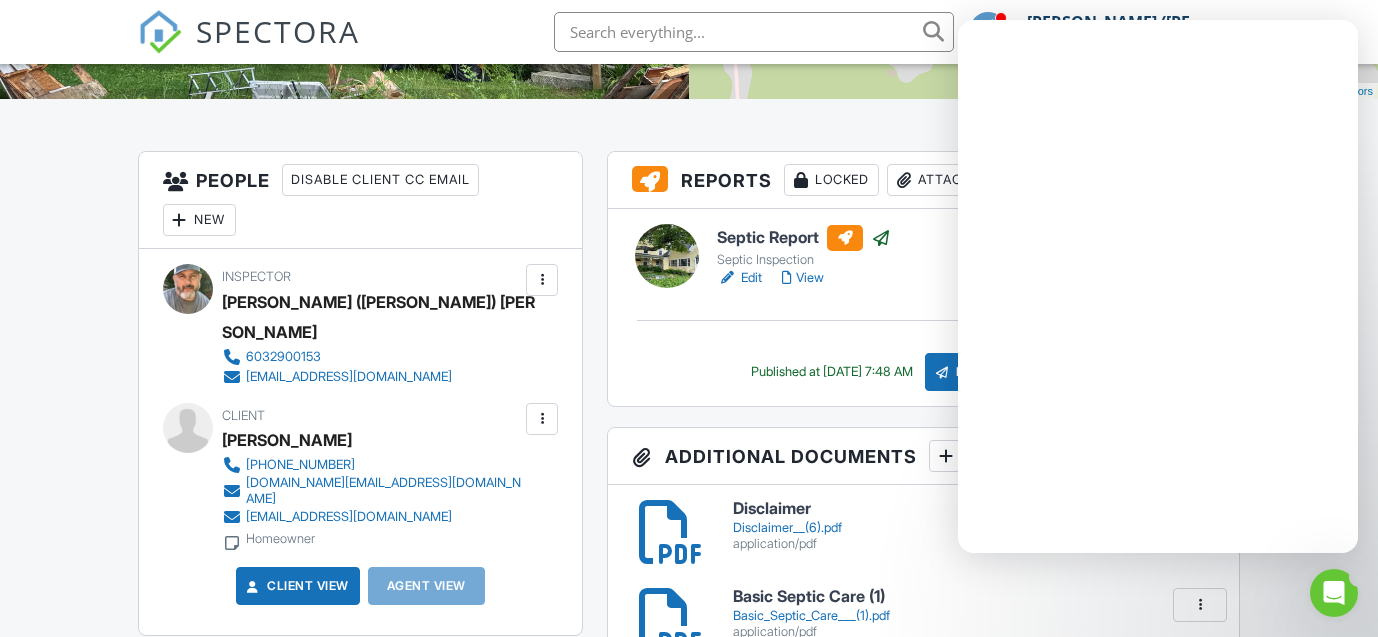 scroll, scrollTop: 0, scrollLeft: 0, axis: both 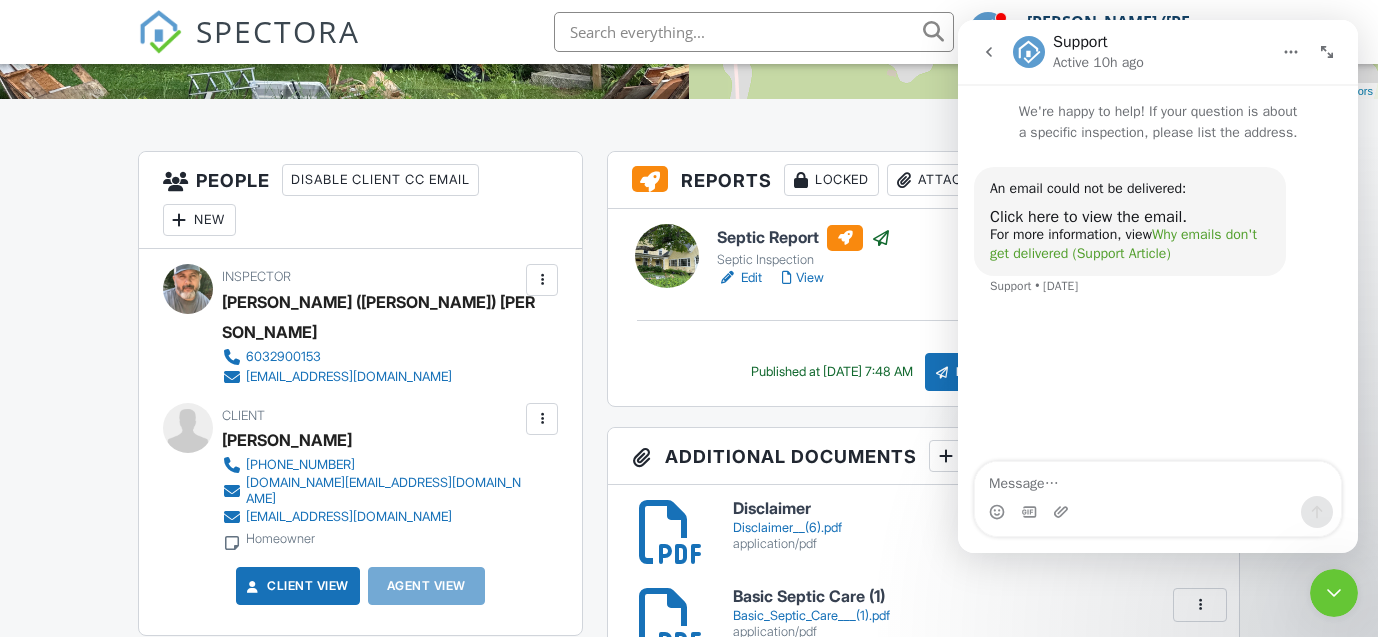 click on "Why emails don't get delivered (Support Article)" at bounding box center [1123, 244] 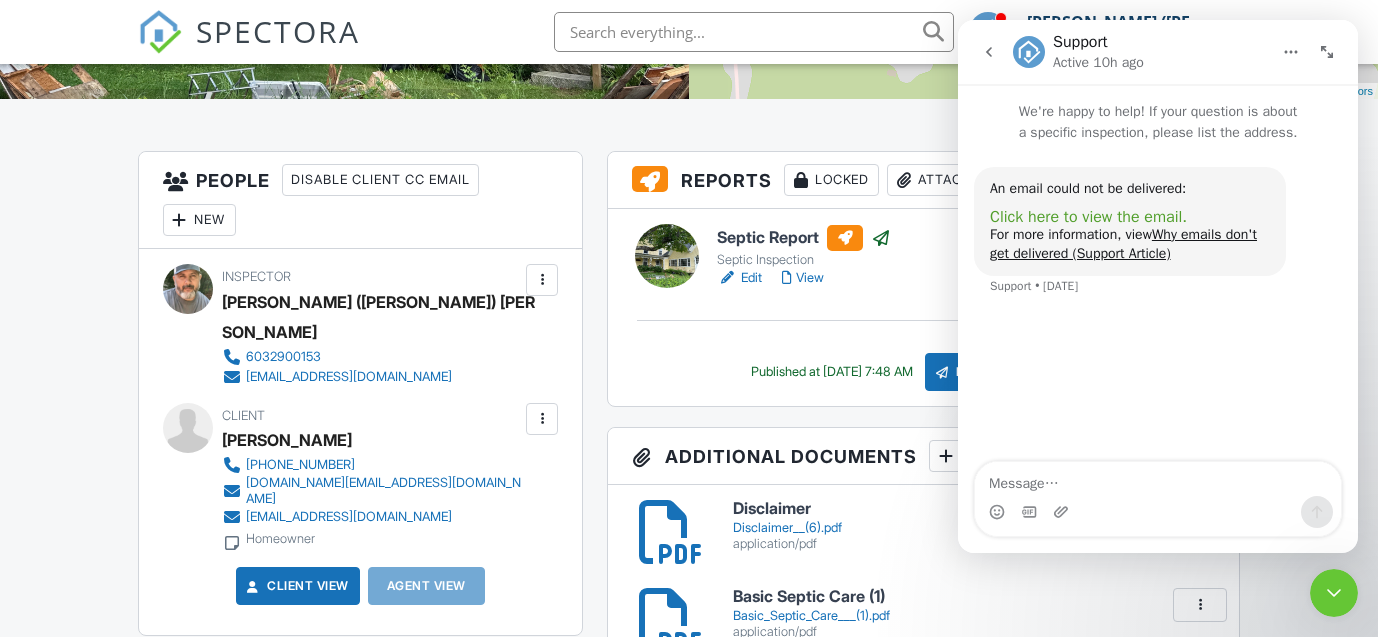 click on "Click here to view the email." at bounding box center [1088, 217] 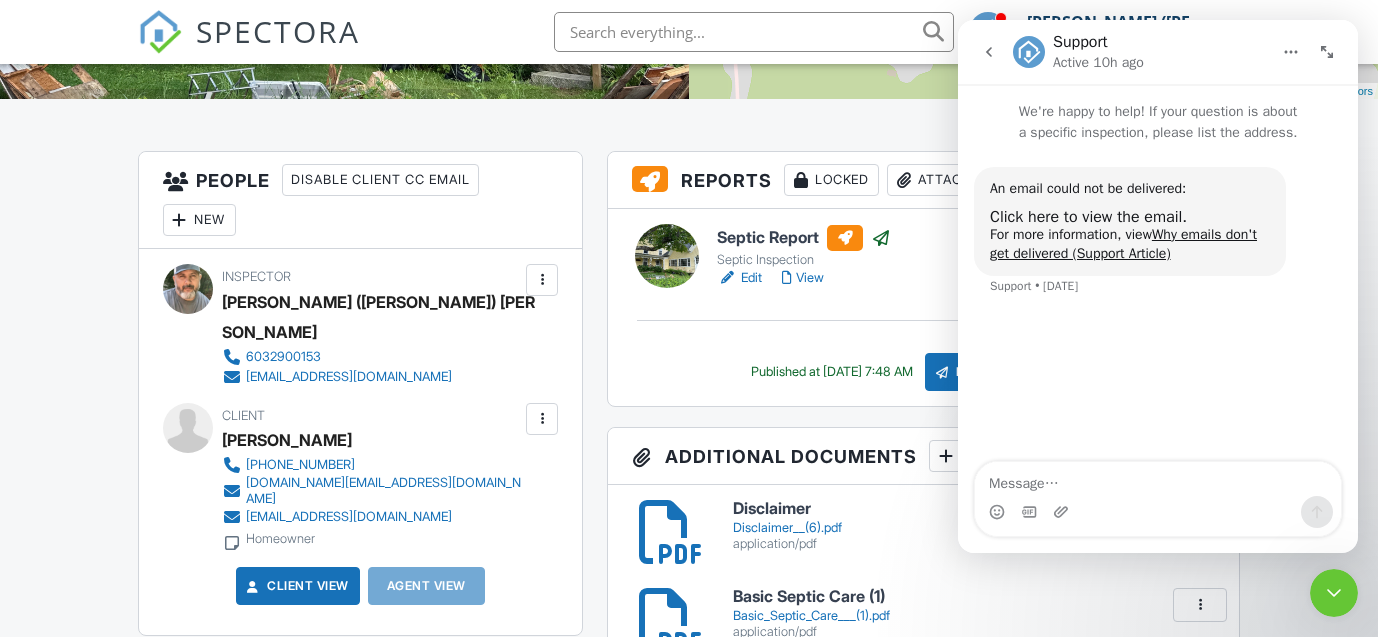 click 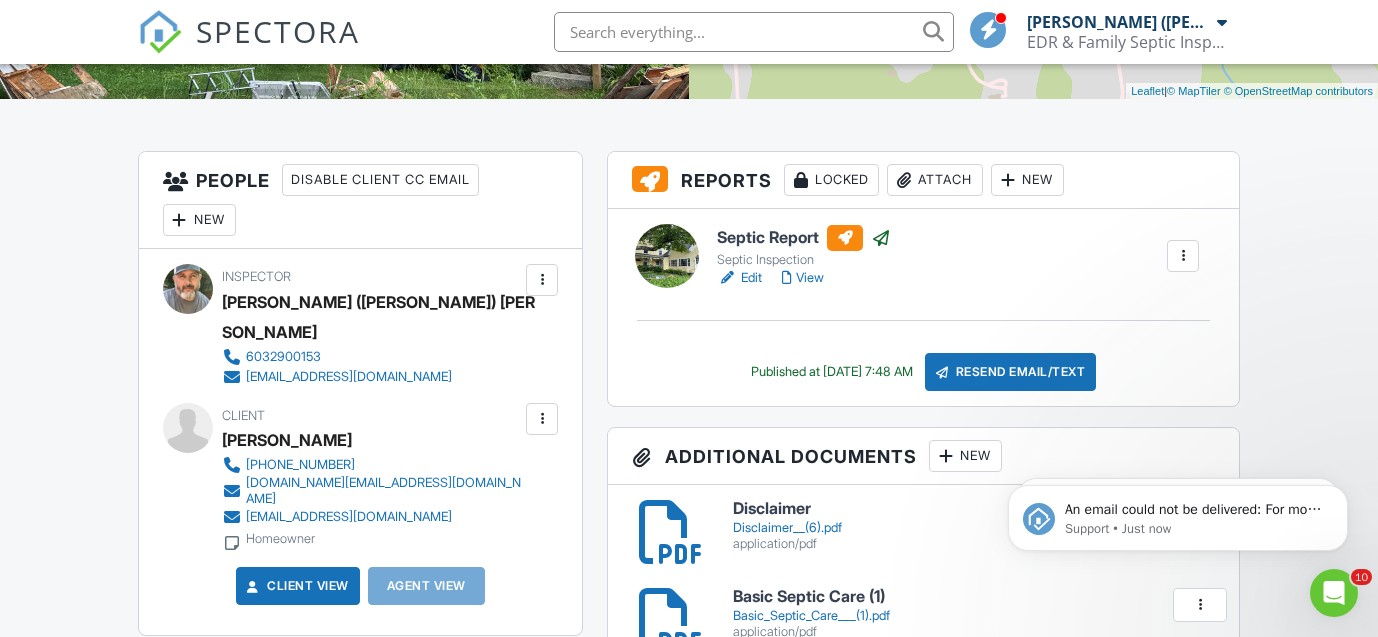 scroll, scrollTop: 0, scrollLeft: 0, axis: both 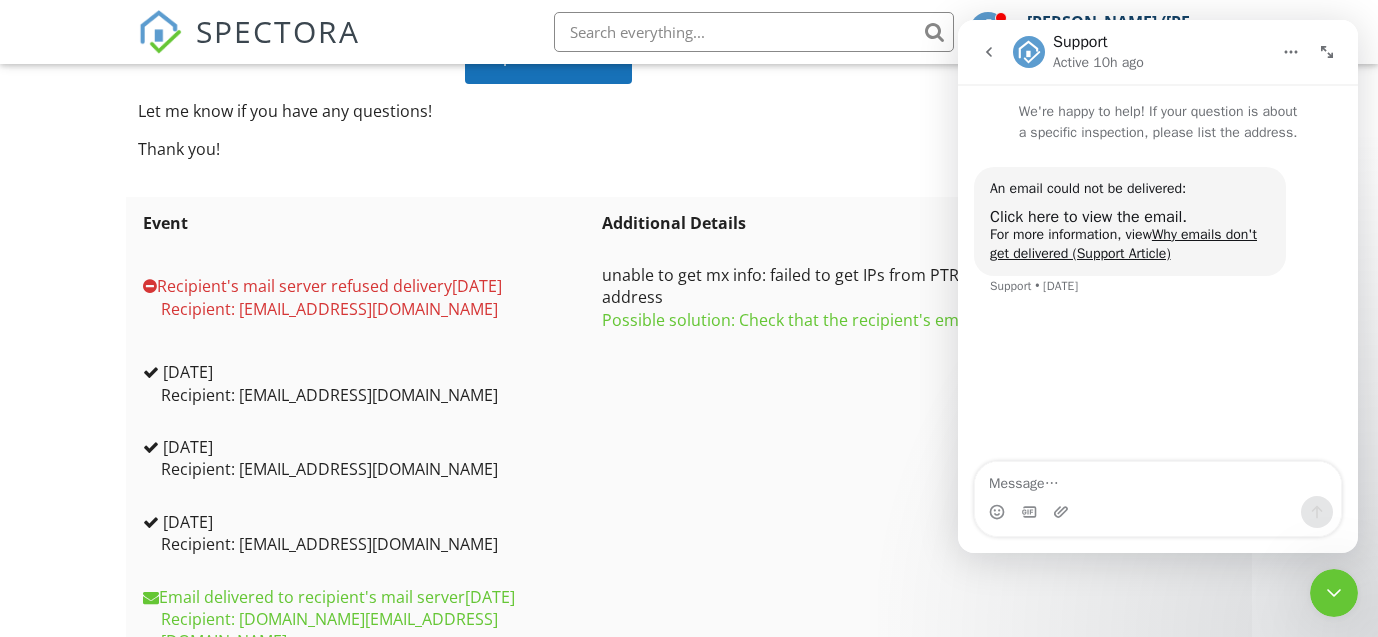 click 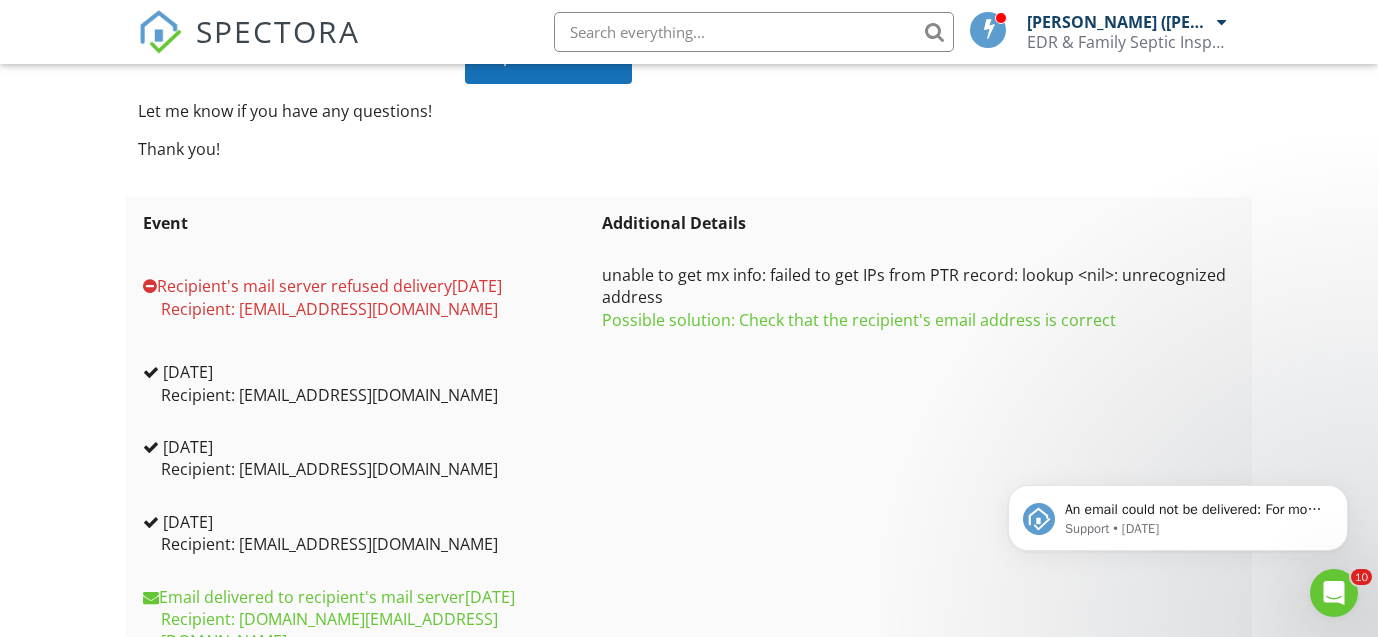 scroll, scrollTop: 0, scrollLeft: 0, axis: both 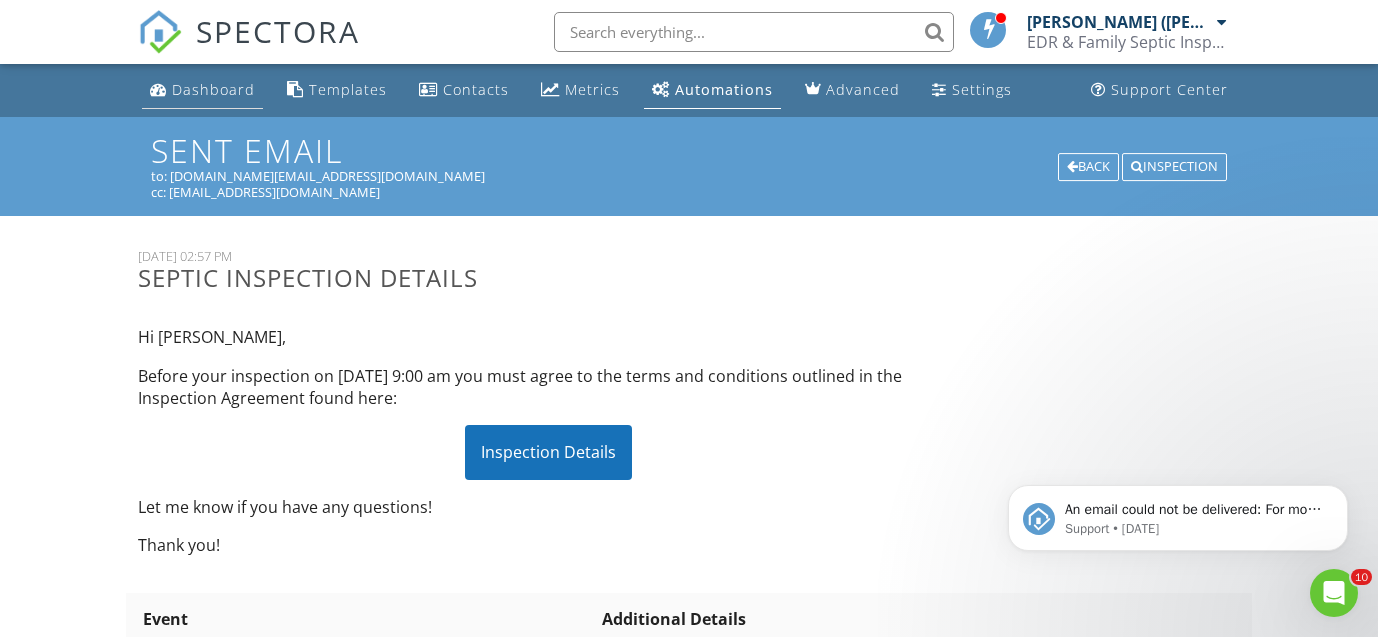 click on "Dashboard" at bounding box center (213, 89) 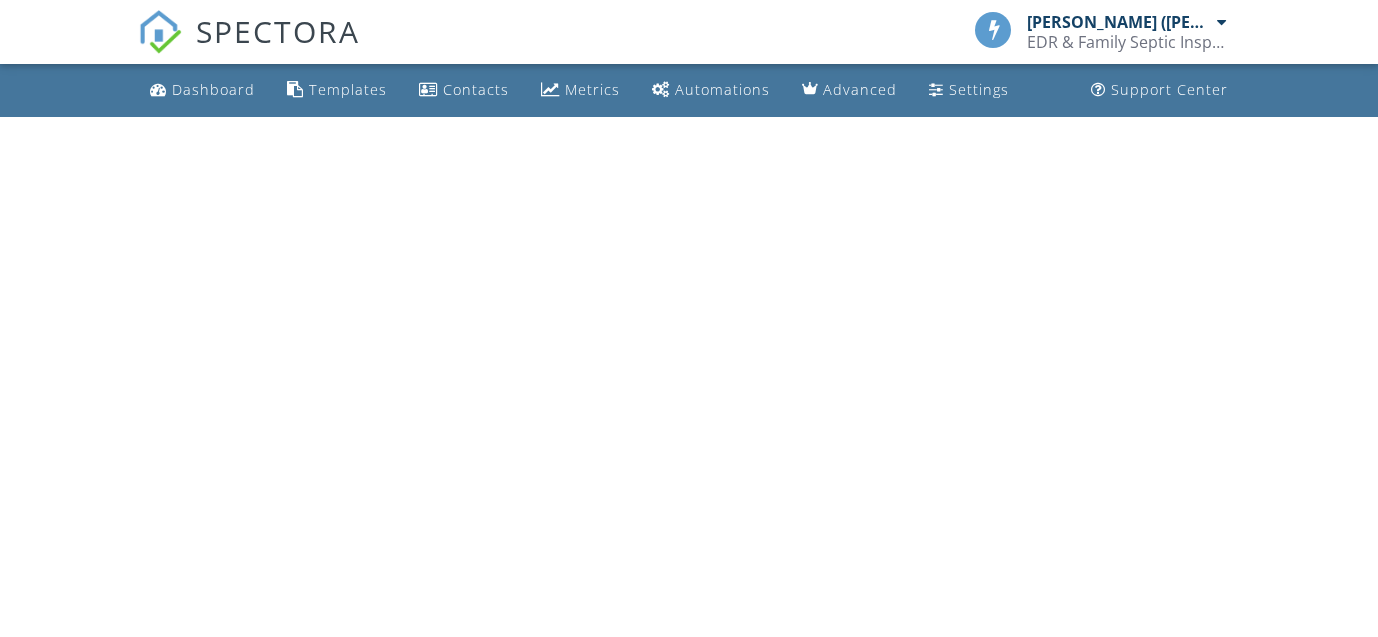 scroll, scrollTop: 0, scrollLeft: 0, axis: both 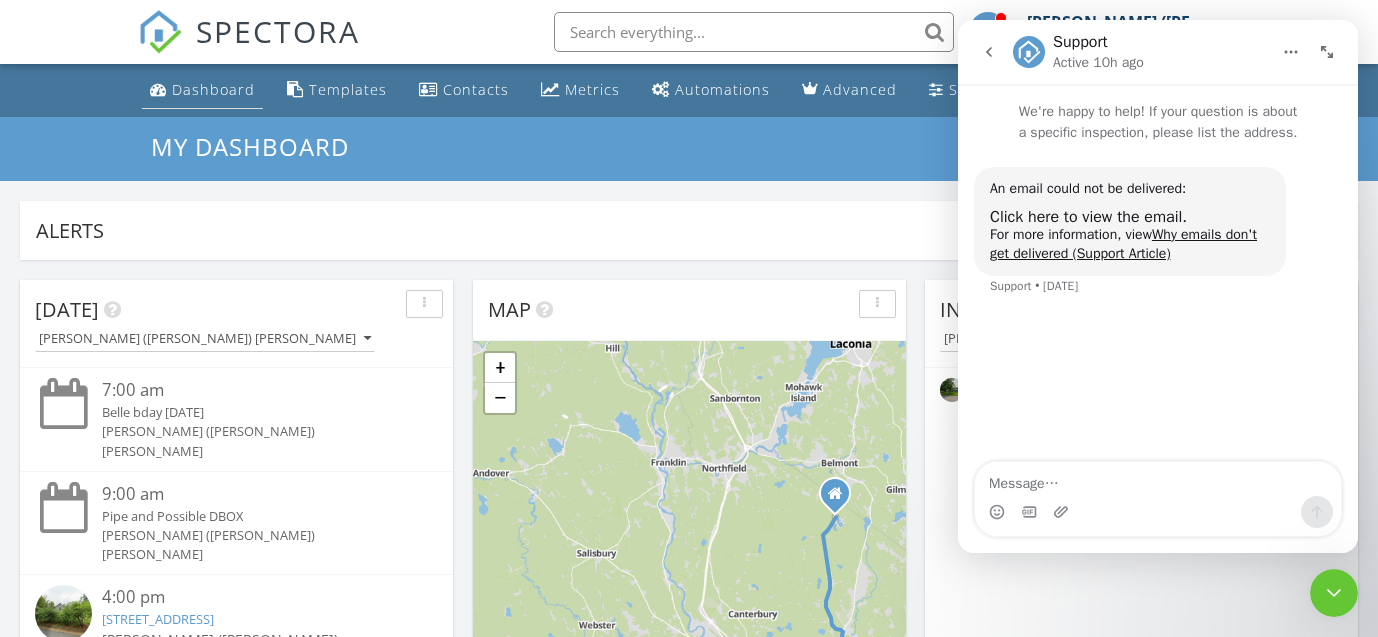 click on "Dashboard" at bounding box center (202, 90) 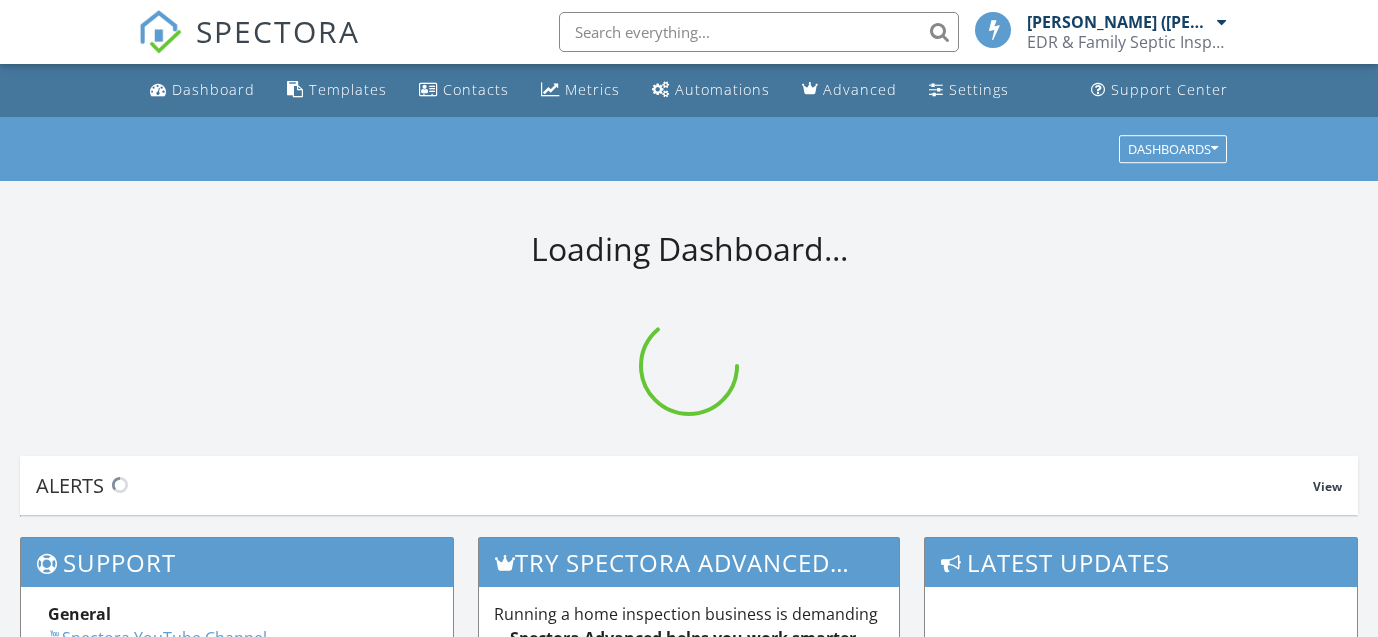 scroll, scrollTop: 0, scrollLeft: 0, axis: both 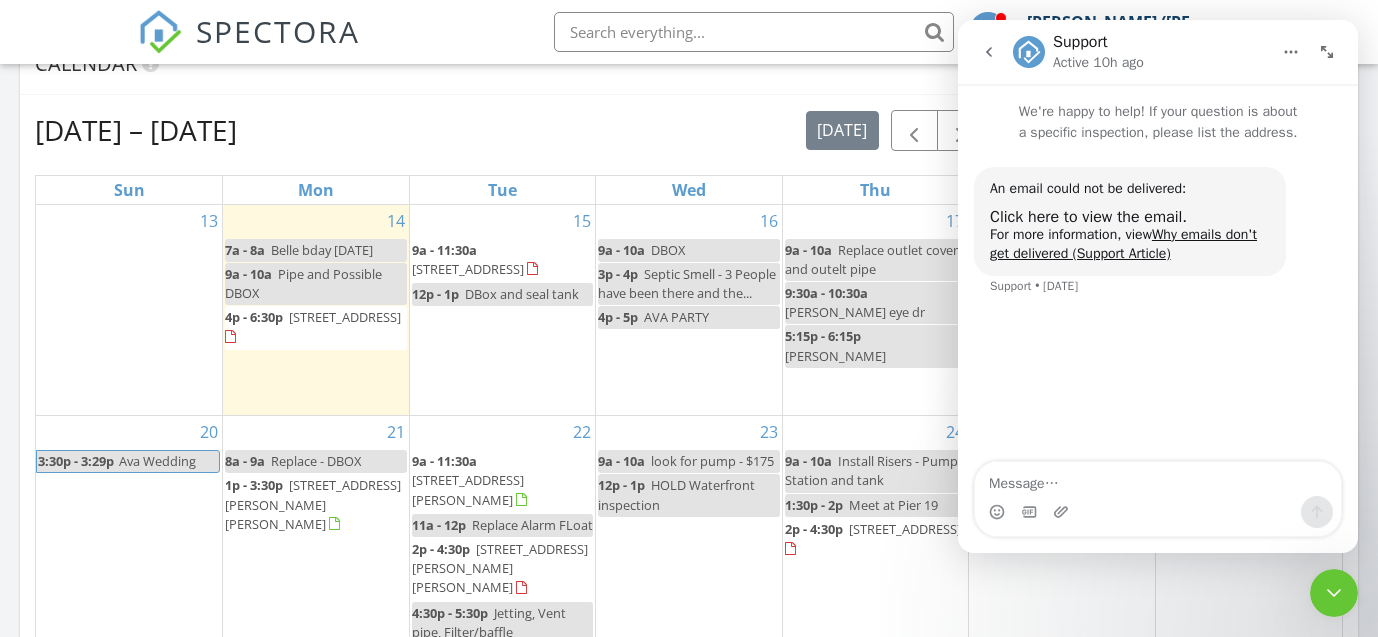click 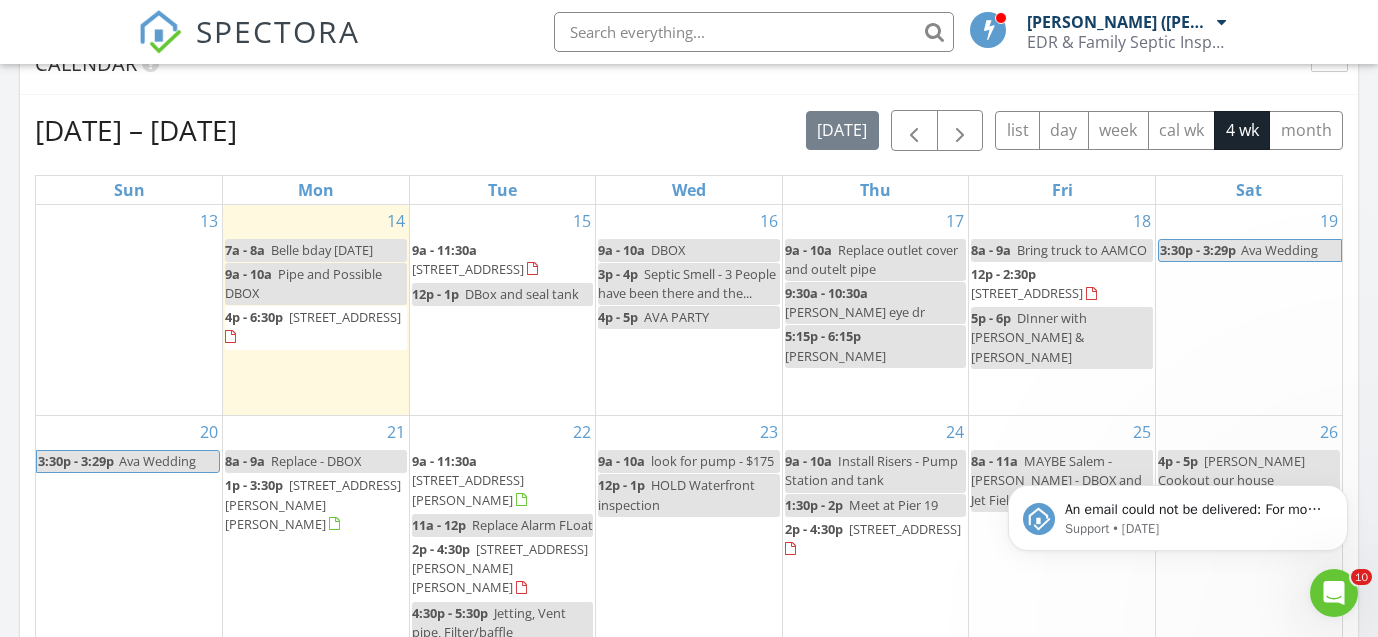 scroll, scrollTop: 0, scrollLeft: 0, axis: both 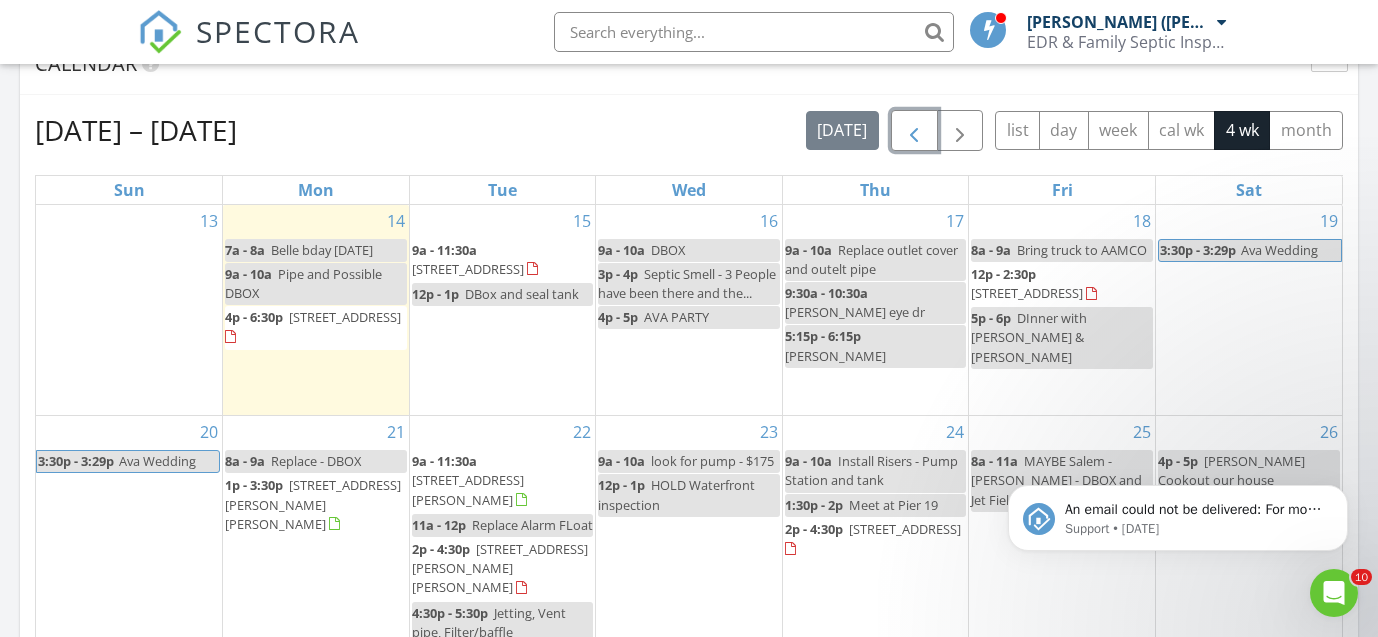 click at bounding box center [914, 131] 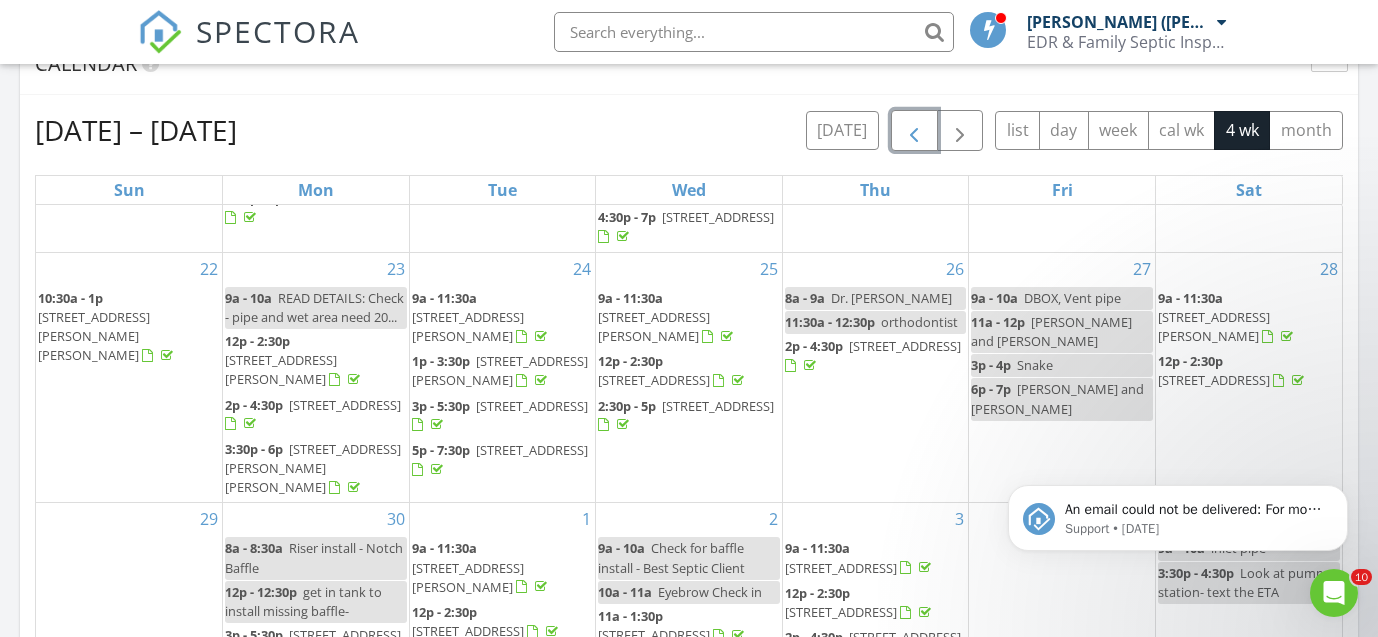 scroll, scrollTop: 323, scrollLeft: 0, axis: vertical 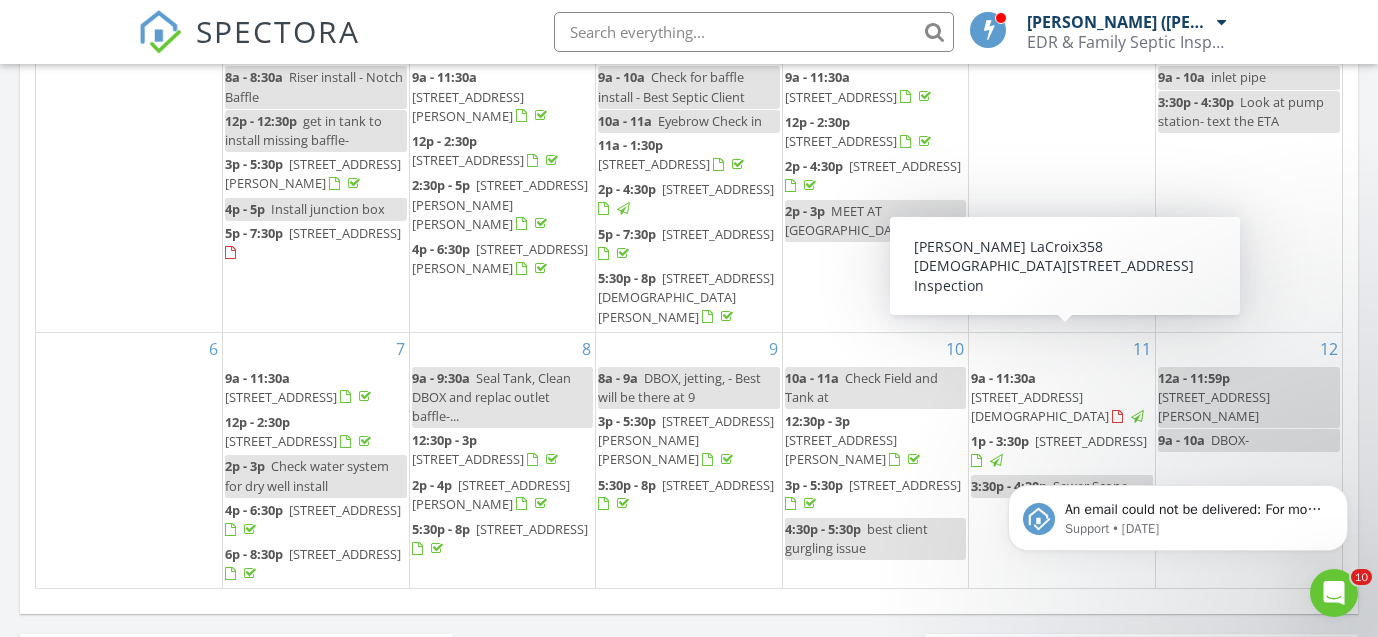 click on "358 Baptist Rd, Canterbury 03224" at bounding box center (1040, 406) 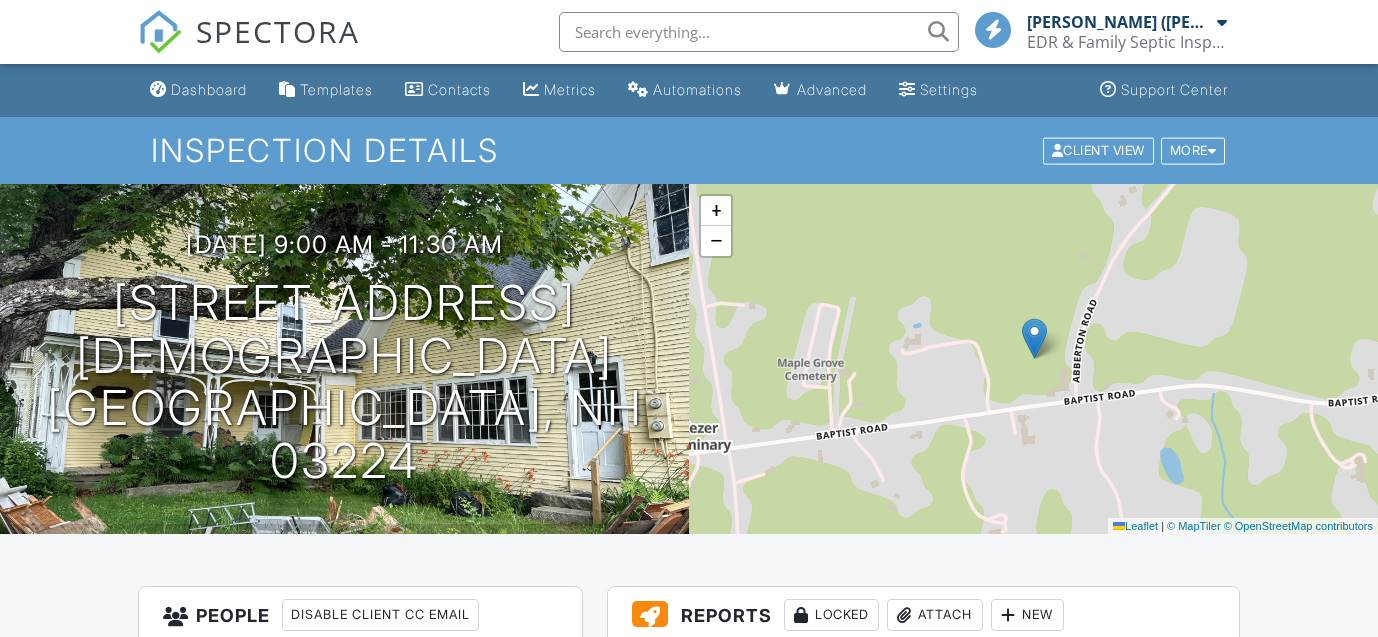 scroll, scrollTop: 438, scrollLeft: 0, axis: vertical 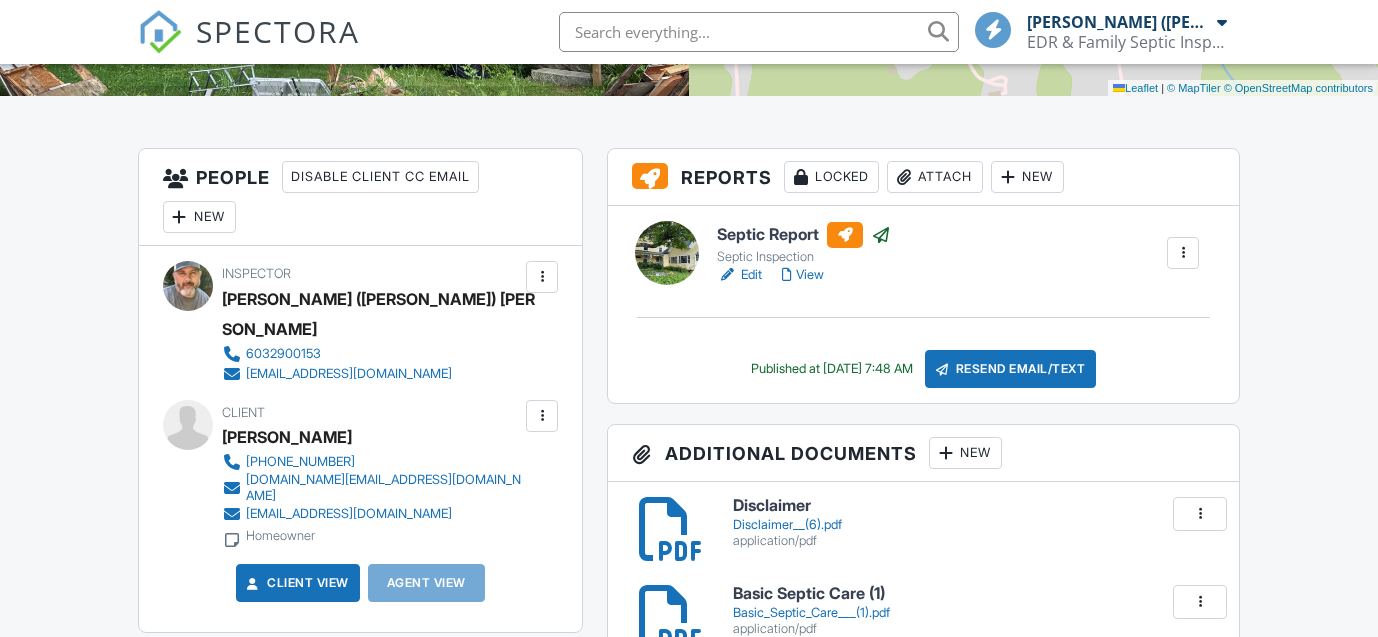 click at bounding box center (542, 416) 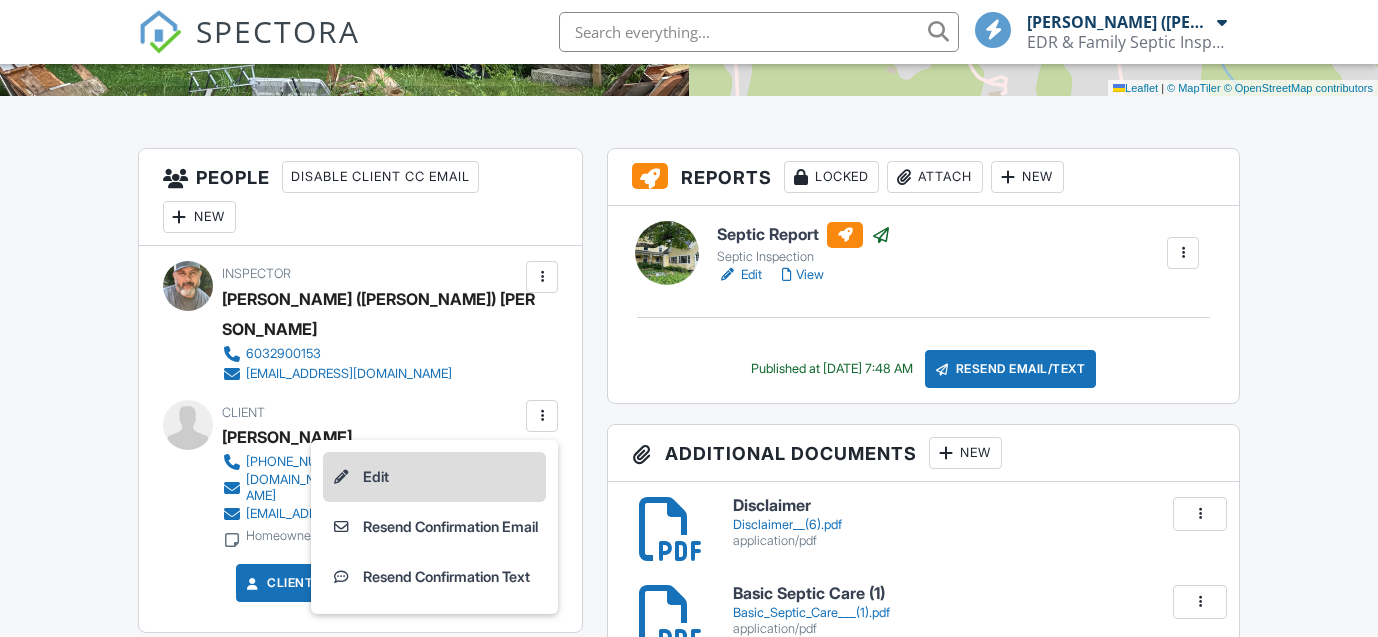 click on "Edit" at bounding box center (434, 477) 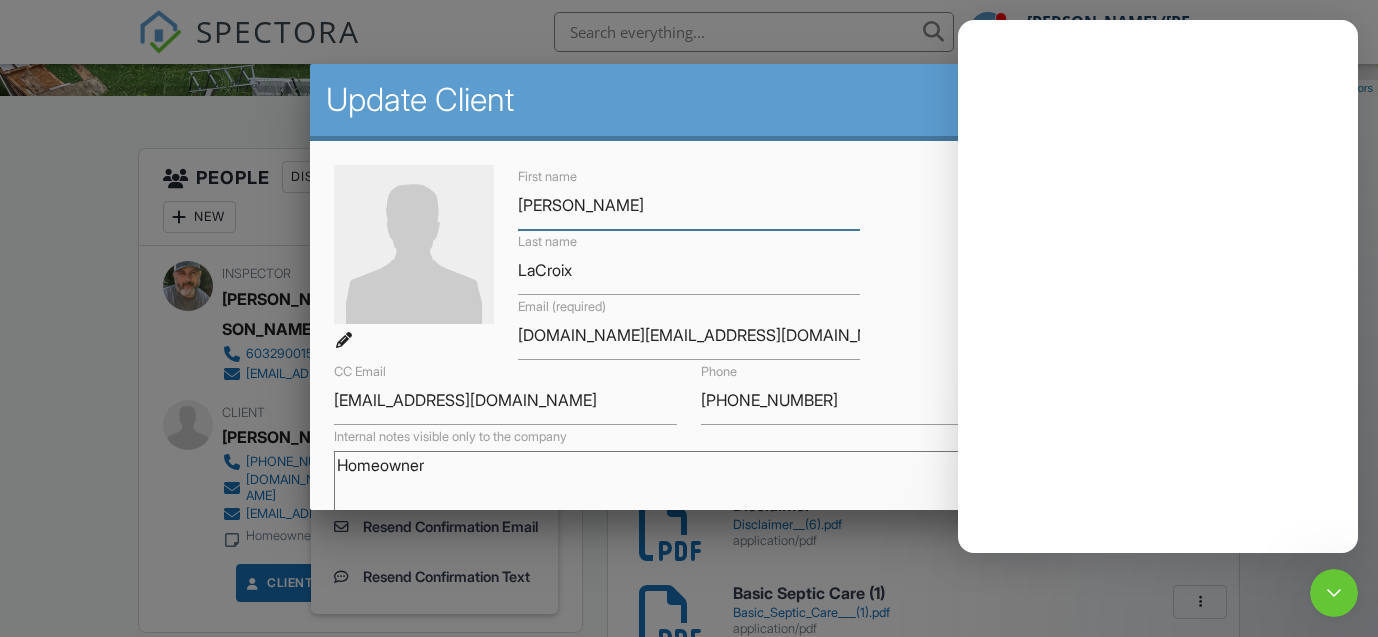 scroll, scrollTop: 0, scrollLeft: 0, axis: both 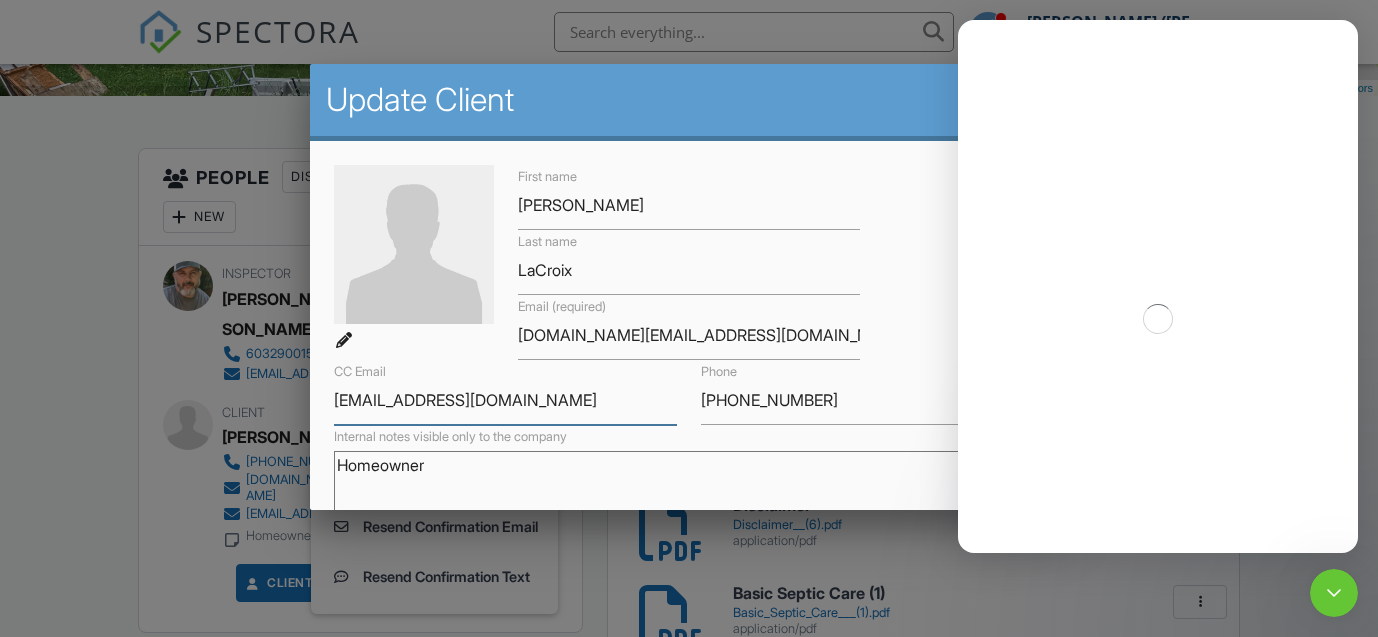 click on "slacroix@pittsfield.gov" at bounding box center [505, 400] 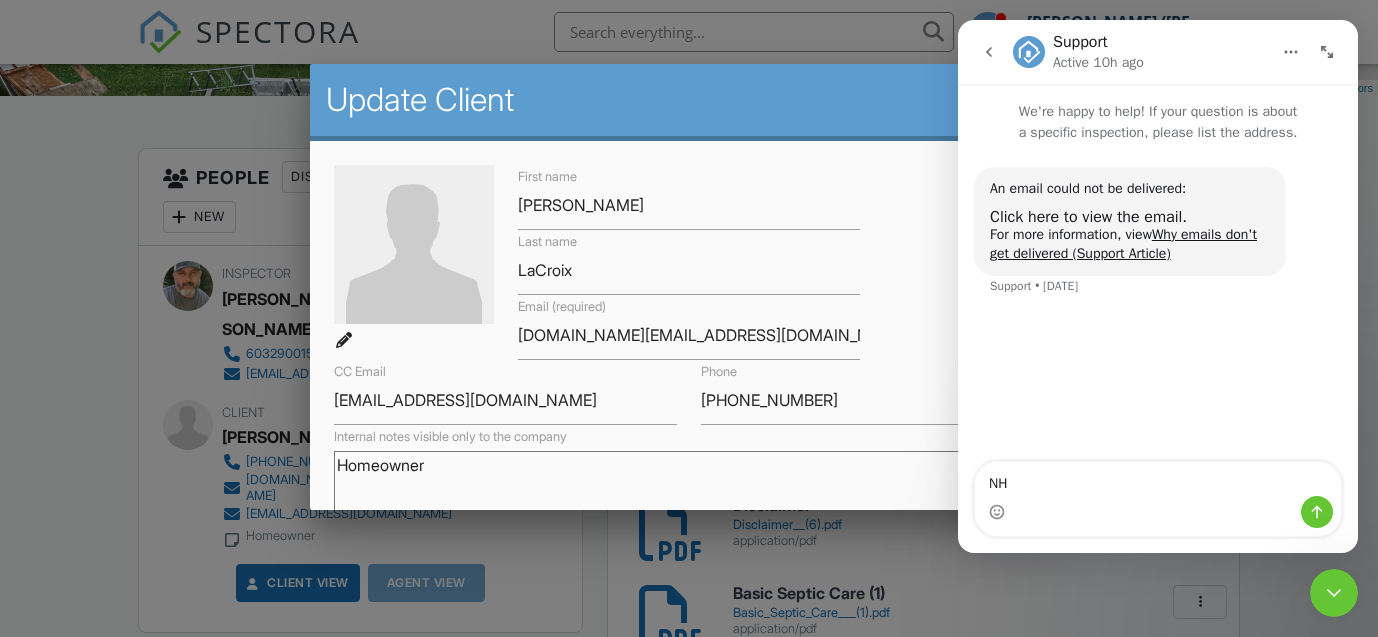 type on "NH" 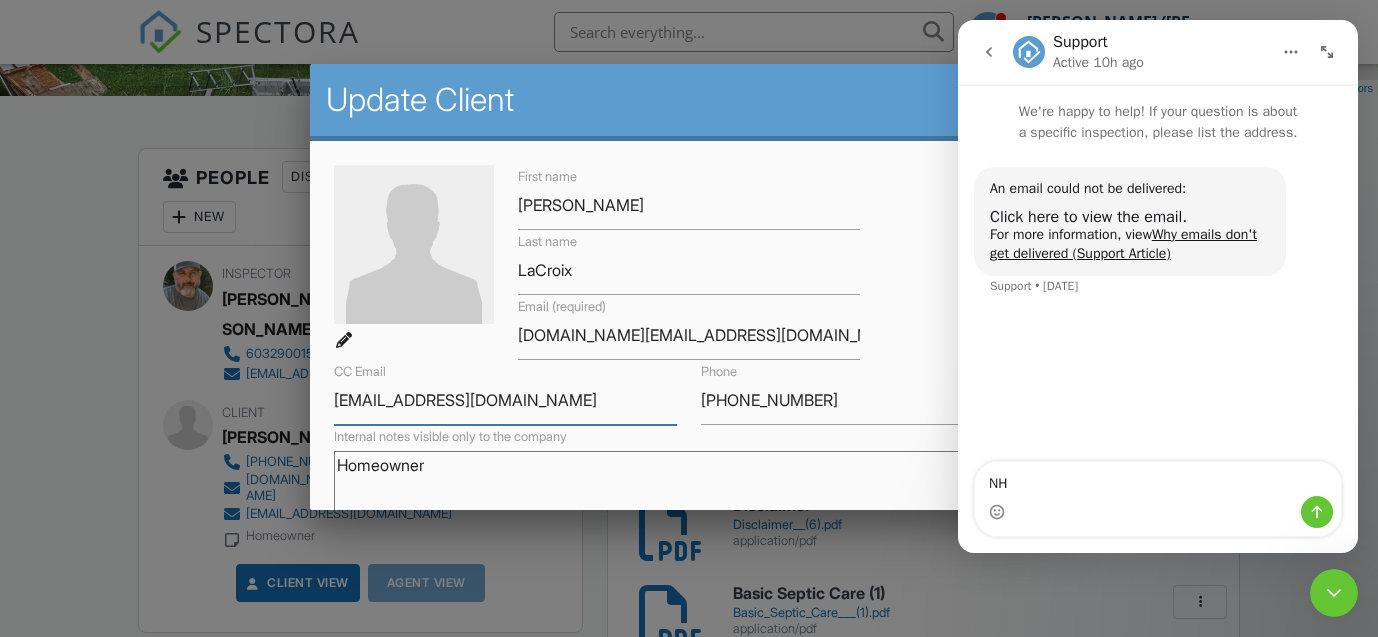 click on "slacroix@pittsfield.gov" at bounding box center [505, 400] 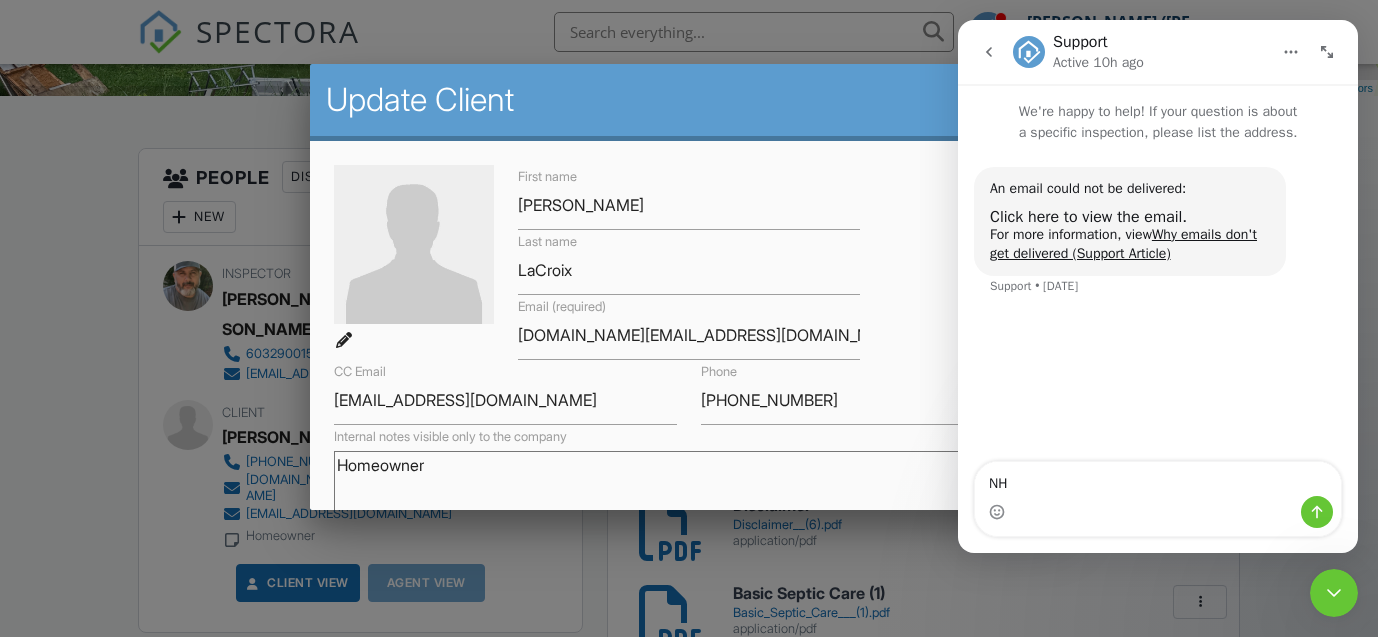 click 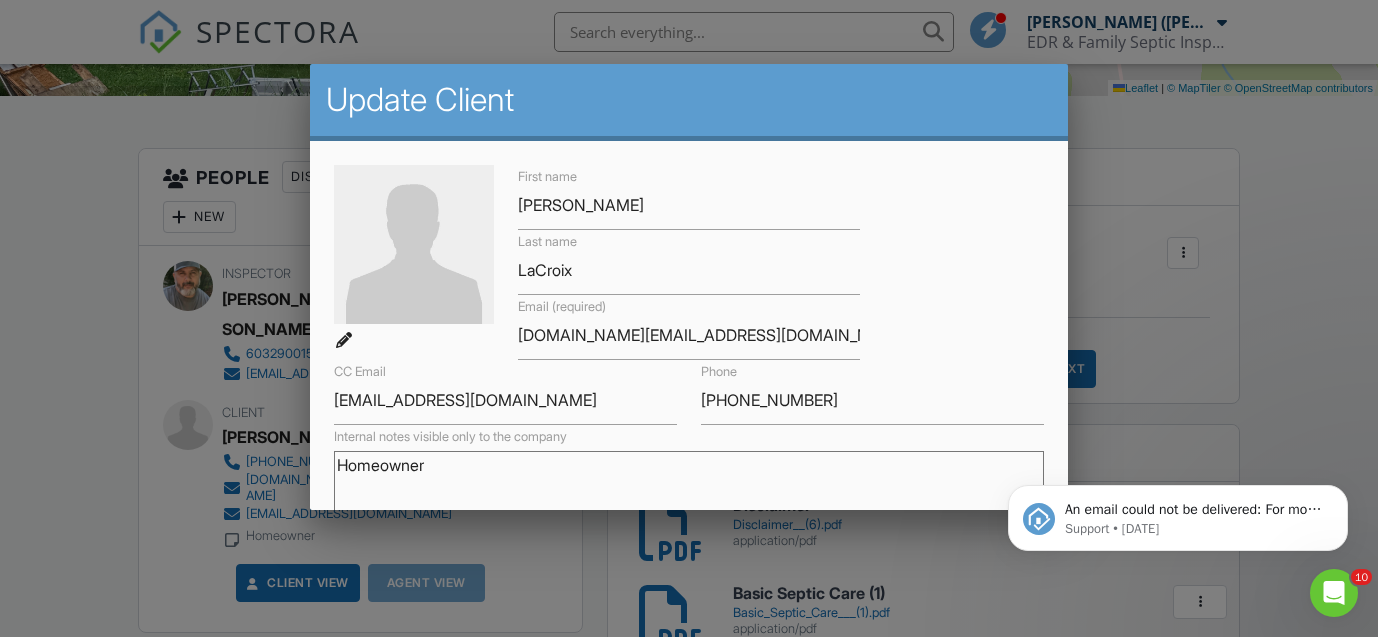 scroll, scrollTop: 0, scrollLeft: 0, axis: both 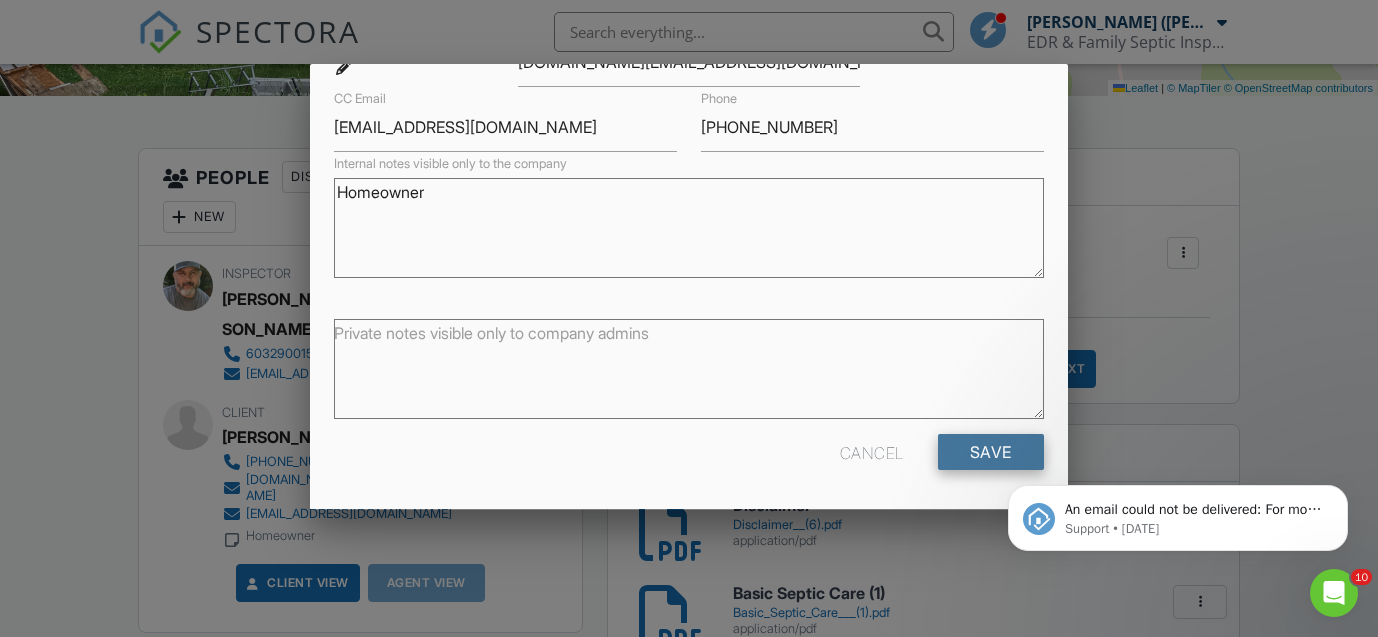 click on "Save" at bounding box center [991, 452] 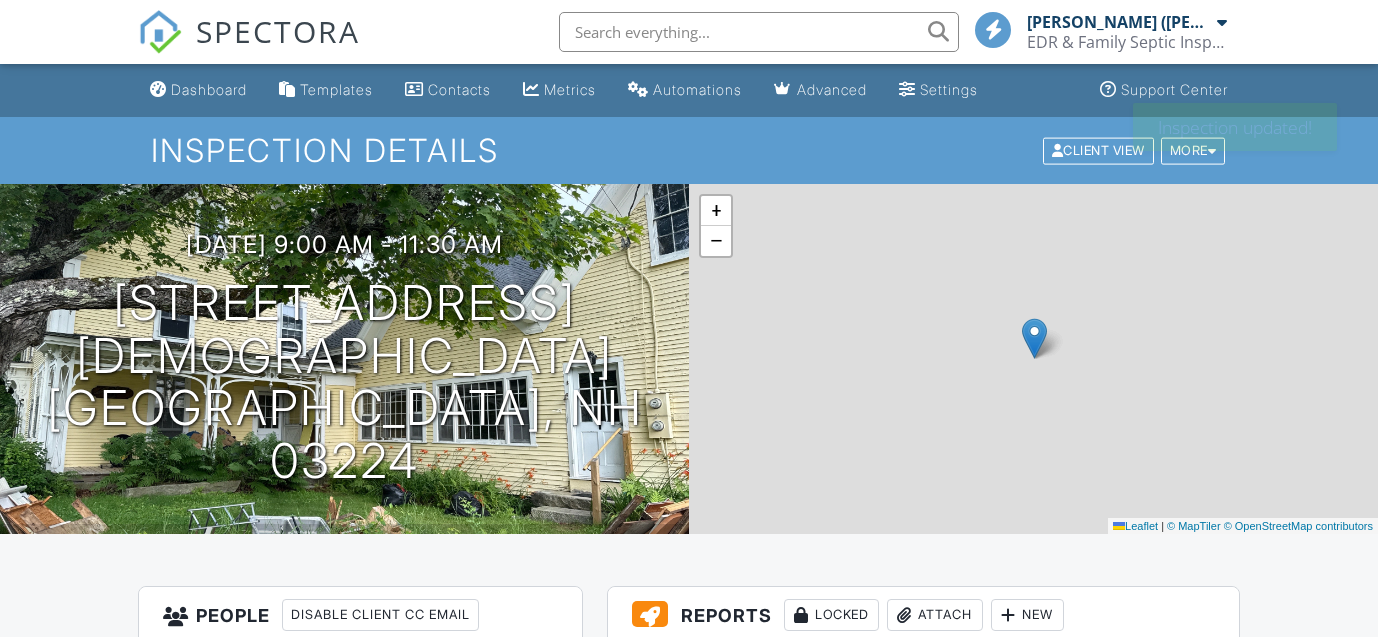 scroll, scrollTop: 0, scrollLeft: 0, axis: both 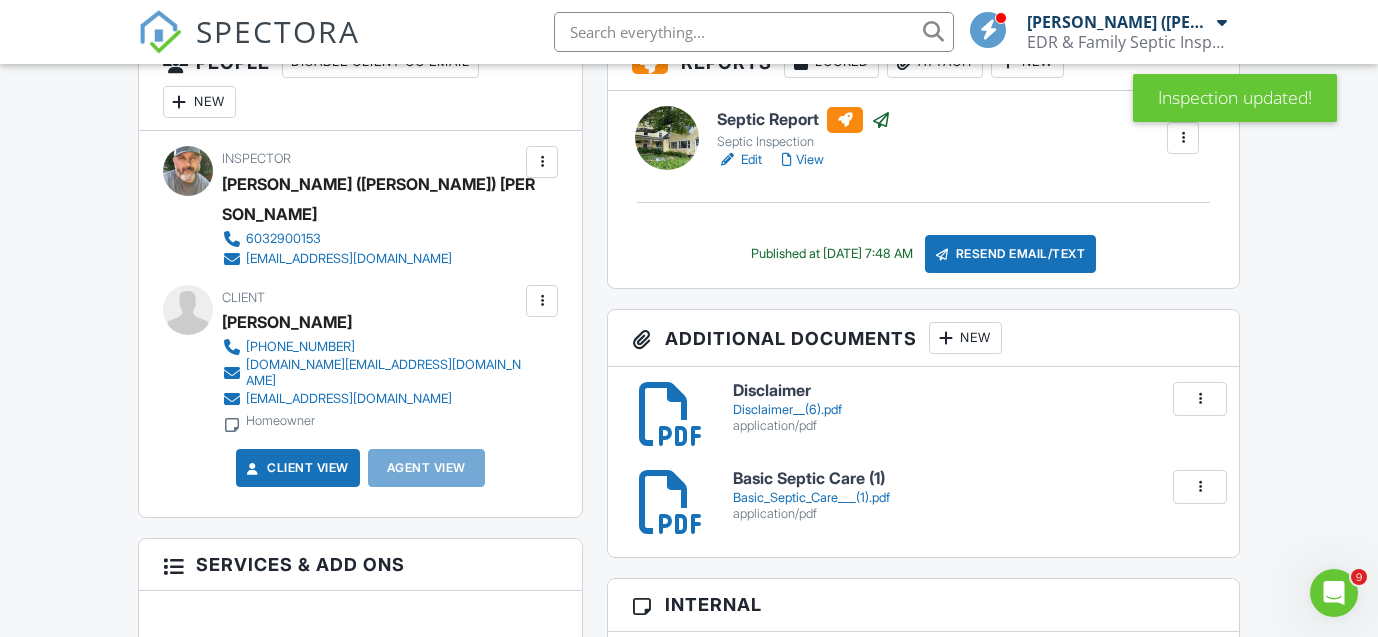 click on "Resend Email/Text" at bounding box center (1011, 254) 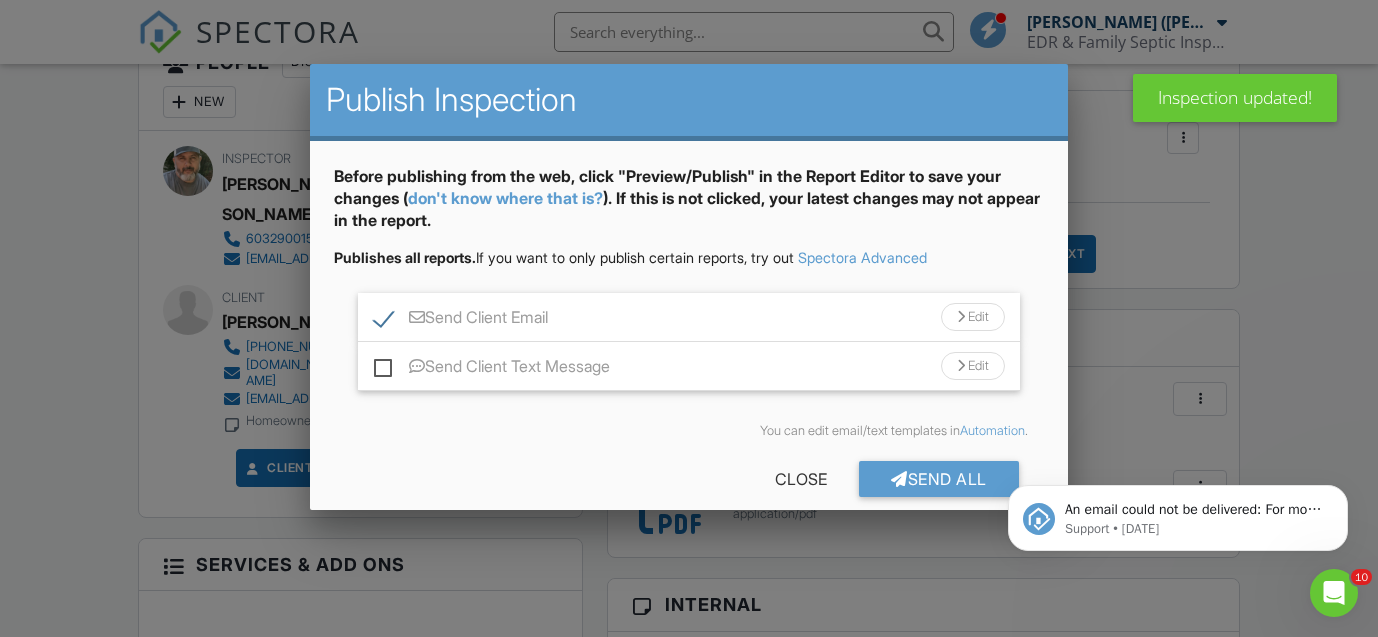 scroll, scrollTop: 0, scrollLeft: 0, axis: both 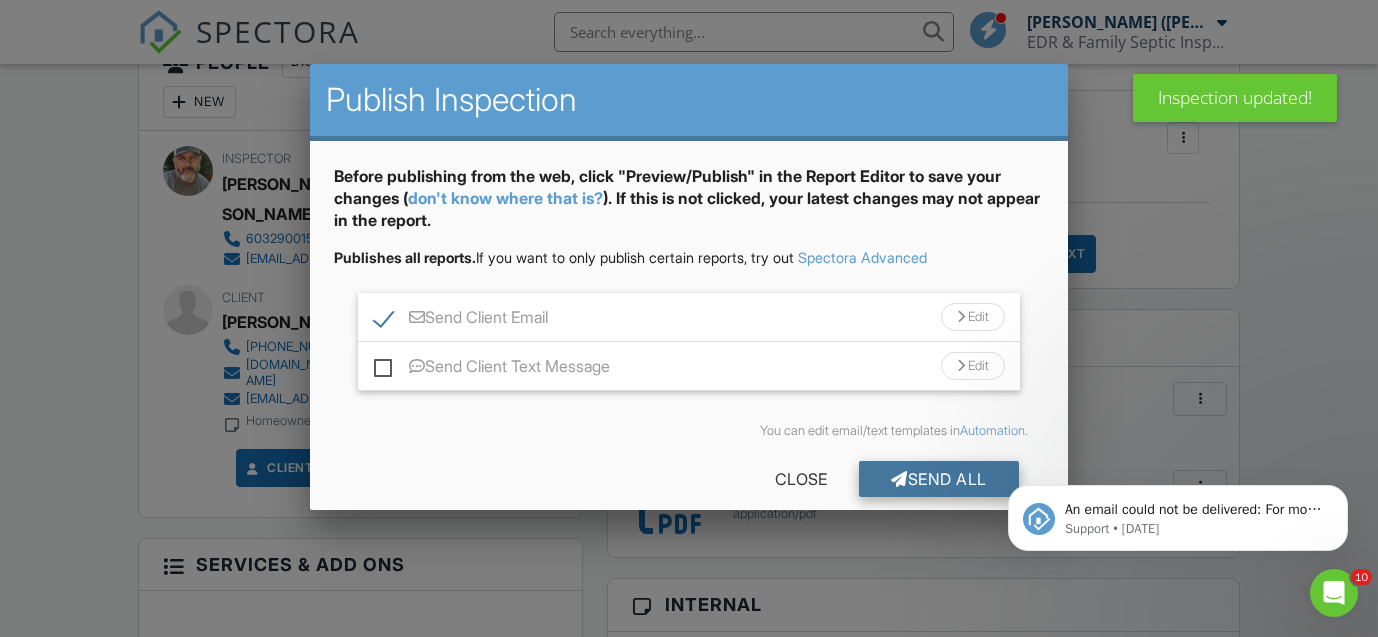click on "Send All" at bounding box center (939, 479) 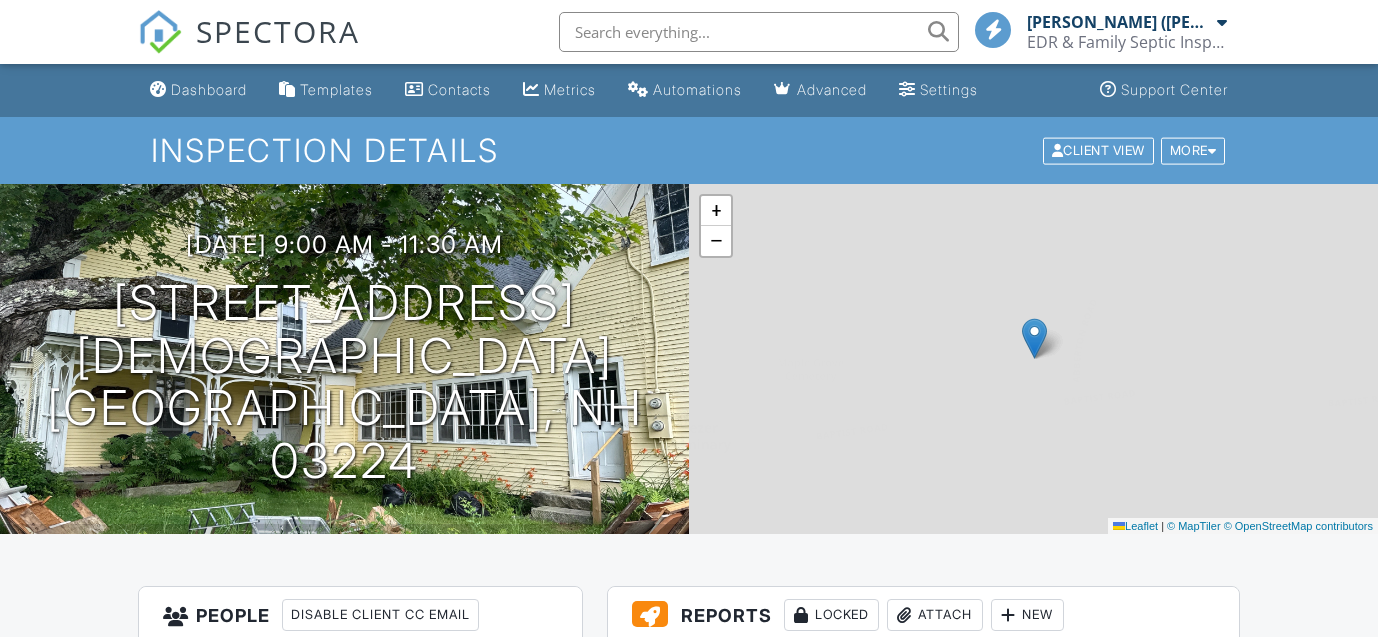 scroll, scrollTop: 553, scrollLeft: 0, axis: vertical 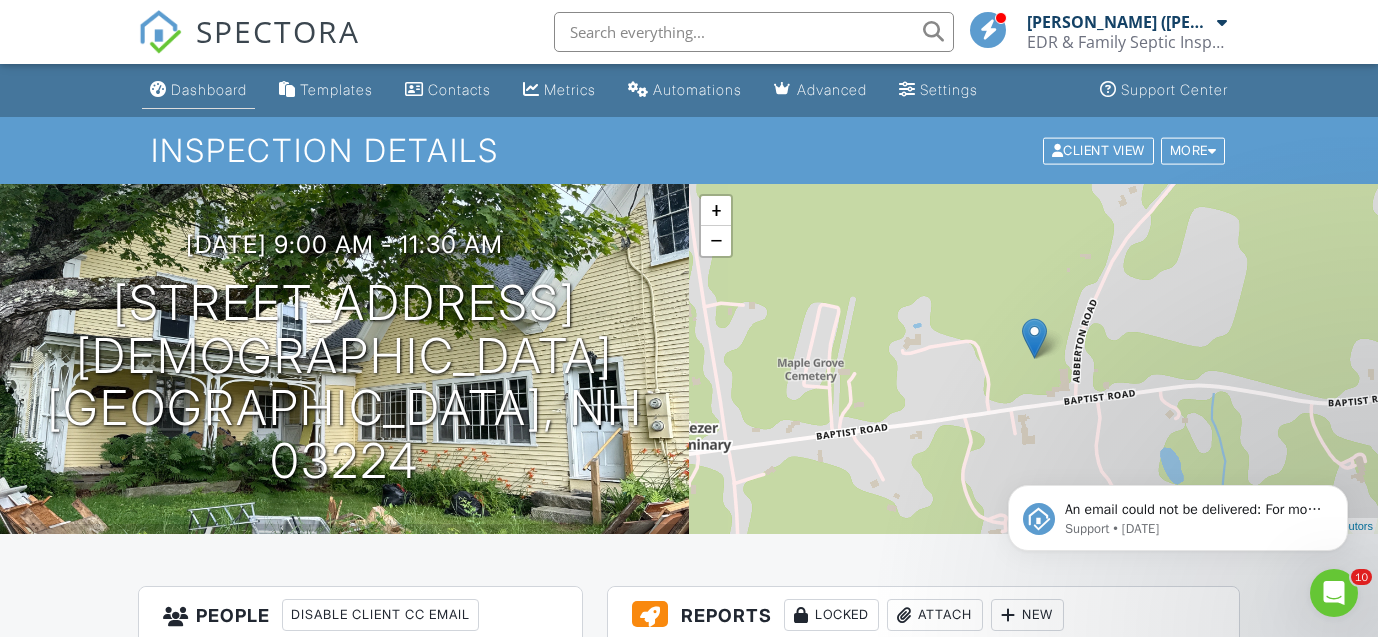click on "Dashboard" at bounding box center [209, 89] 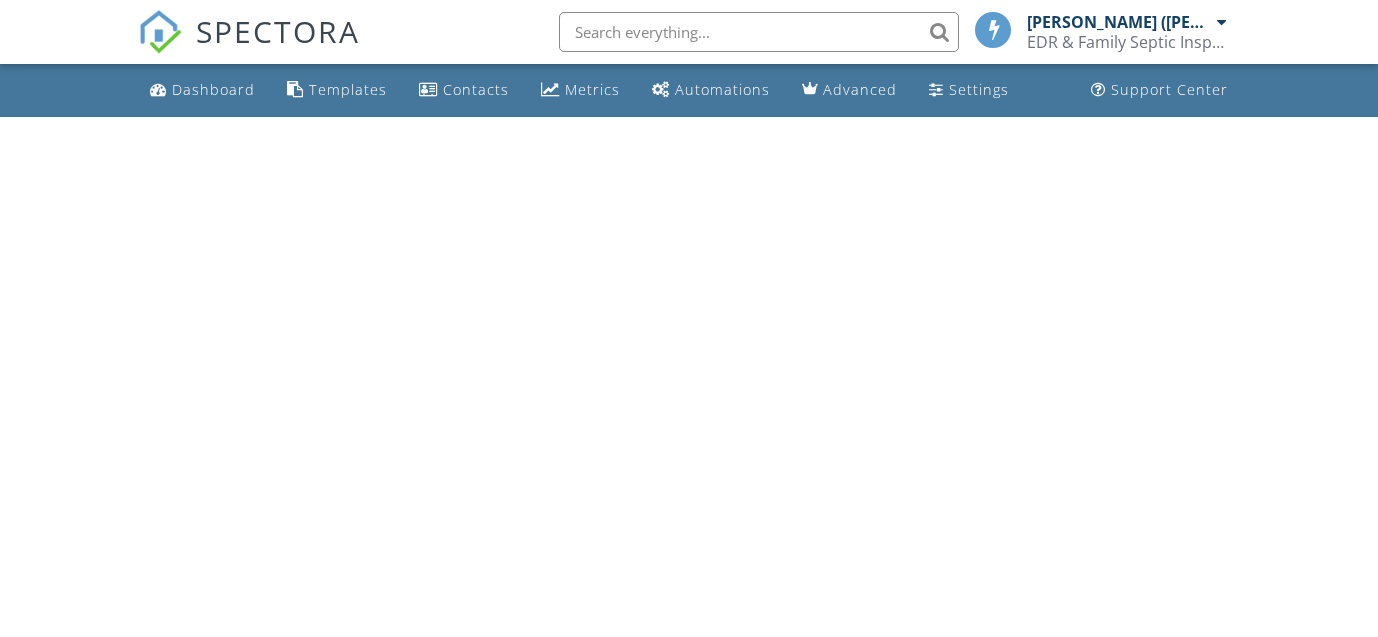 scroll, scrollTop: 0, scrollLeft: 0, axis: both 